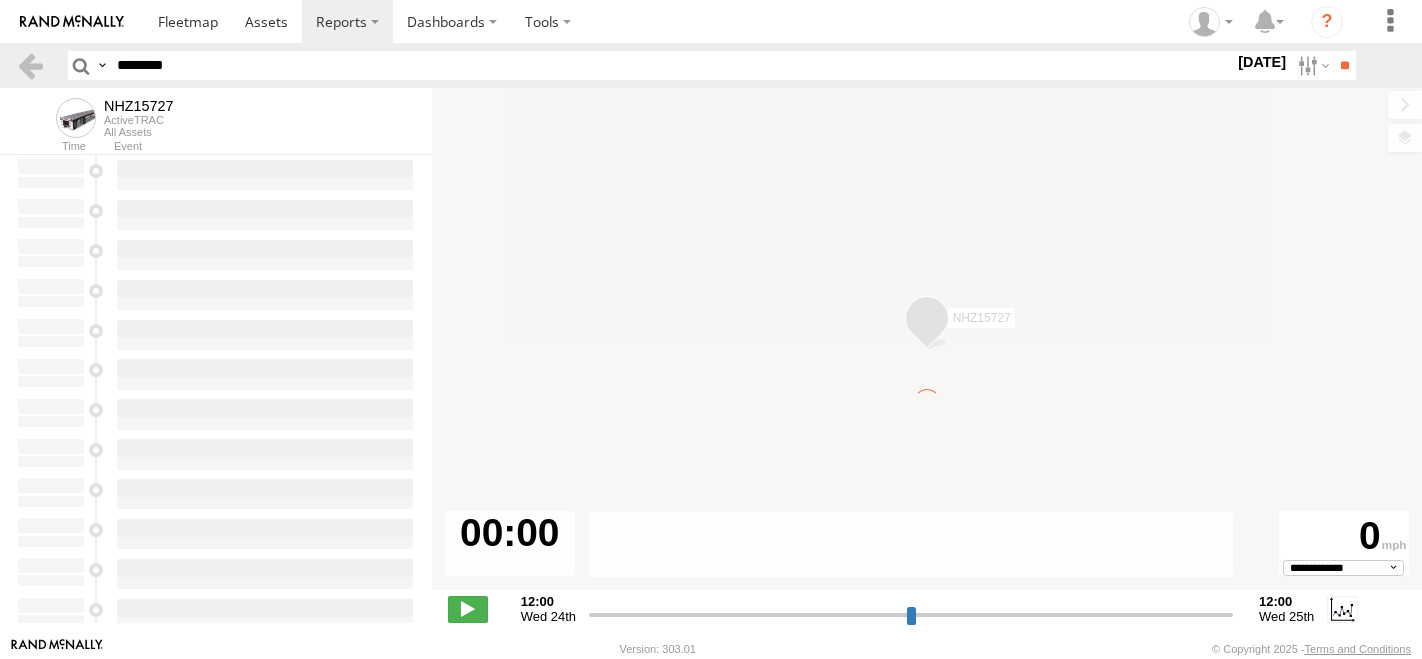 scroll, scrollTop: 0, scrollLeft: 0, axis: both 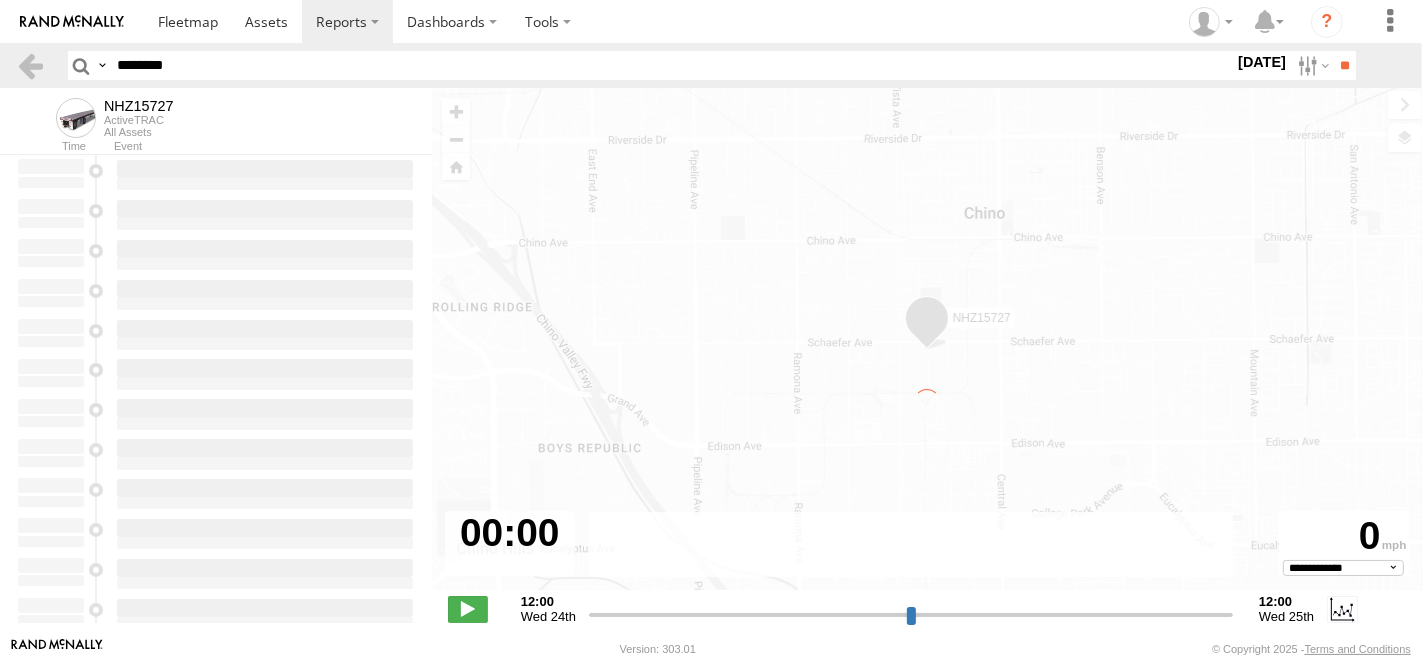 type on "**********" 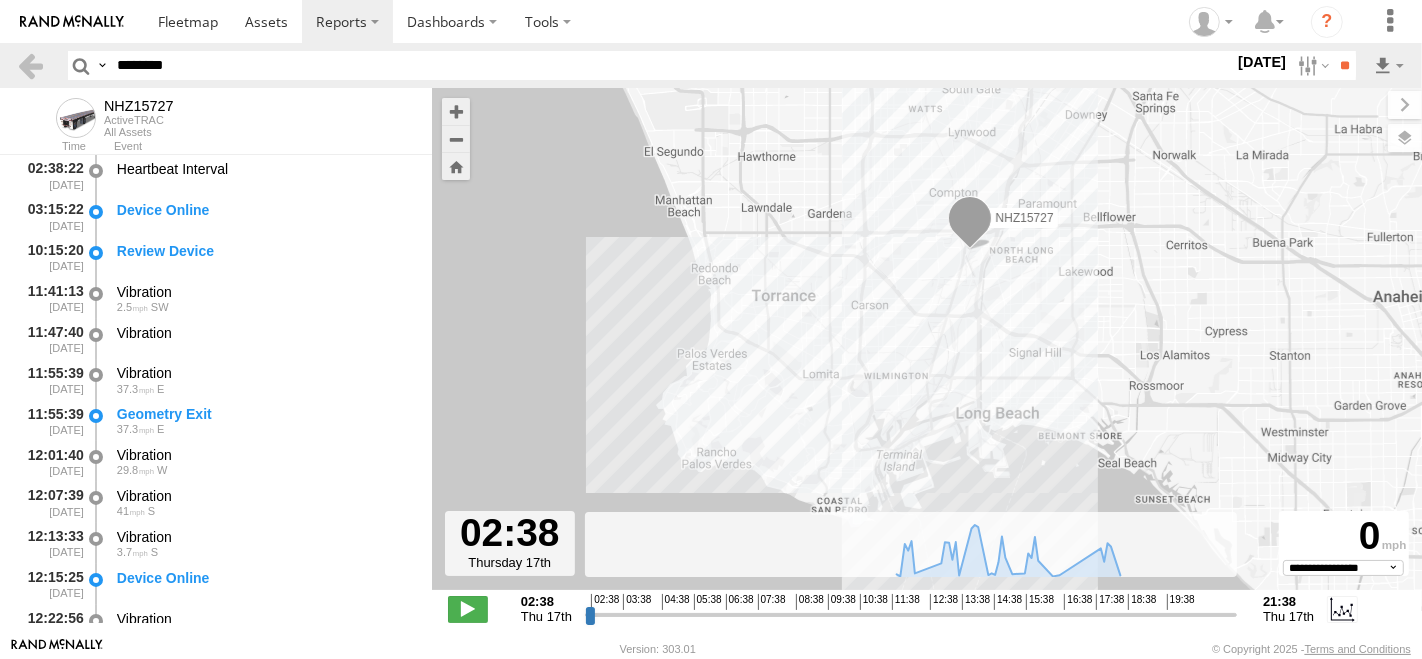 click on "********" at bounding box center (671, 65) 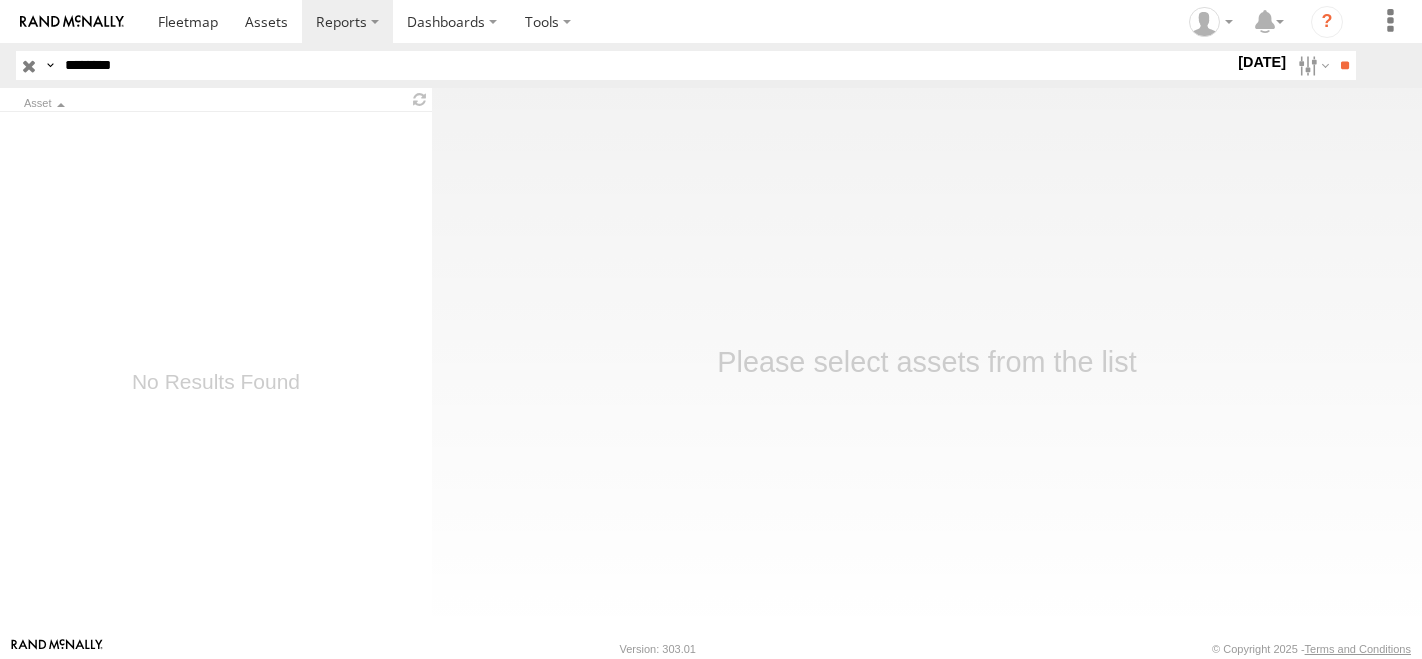 scroll, scrollTop: 0, scrollLeft: 0, axis: both 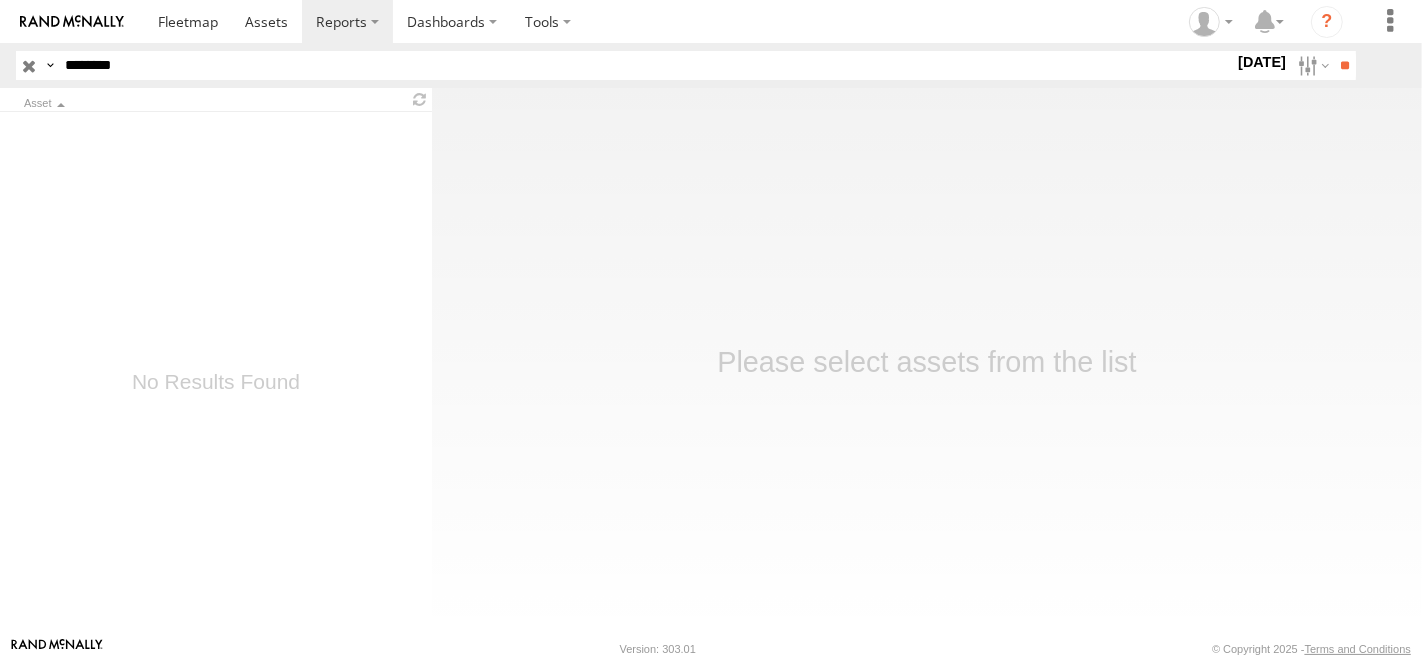 click on "********" at bounding box center [645, 65] 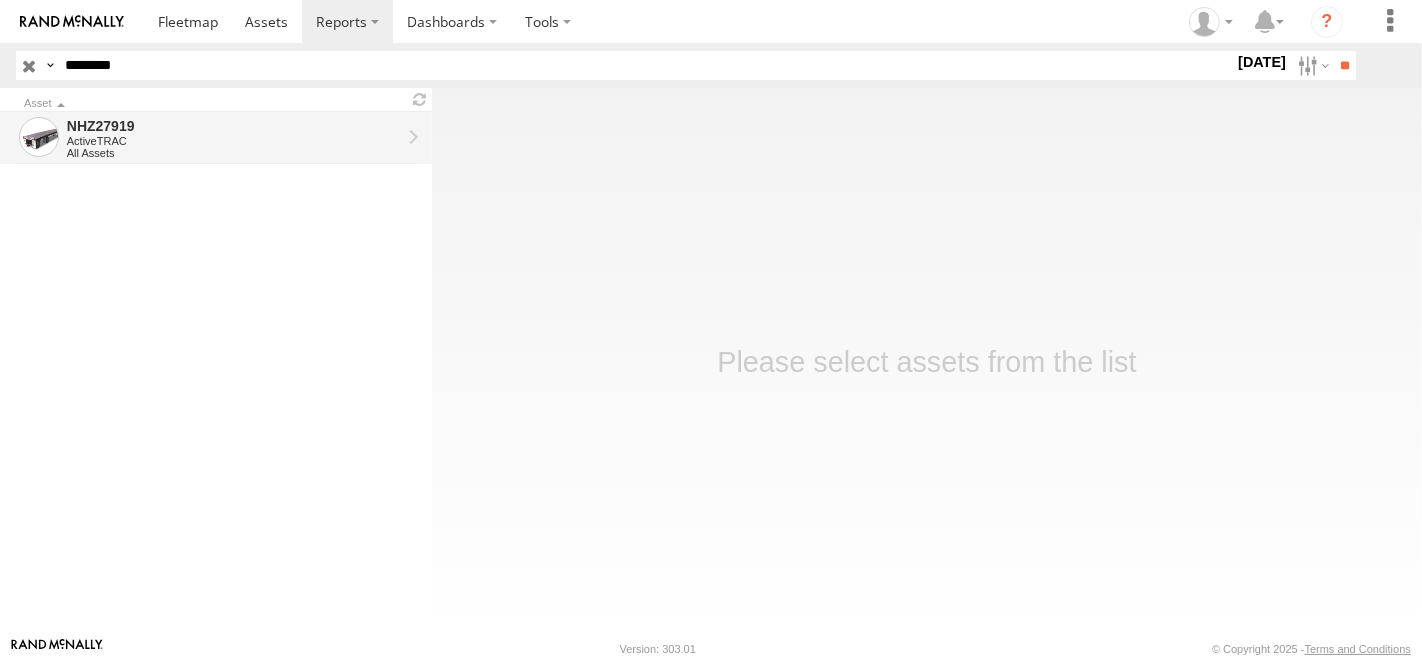 click on "All Assets" at bounding box center (234, 153) 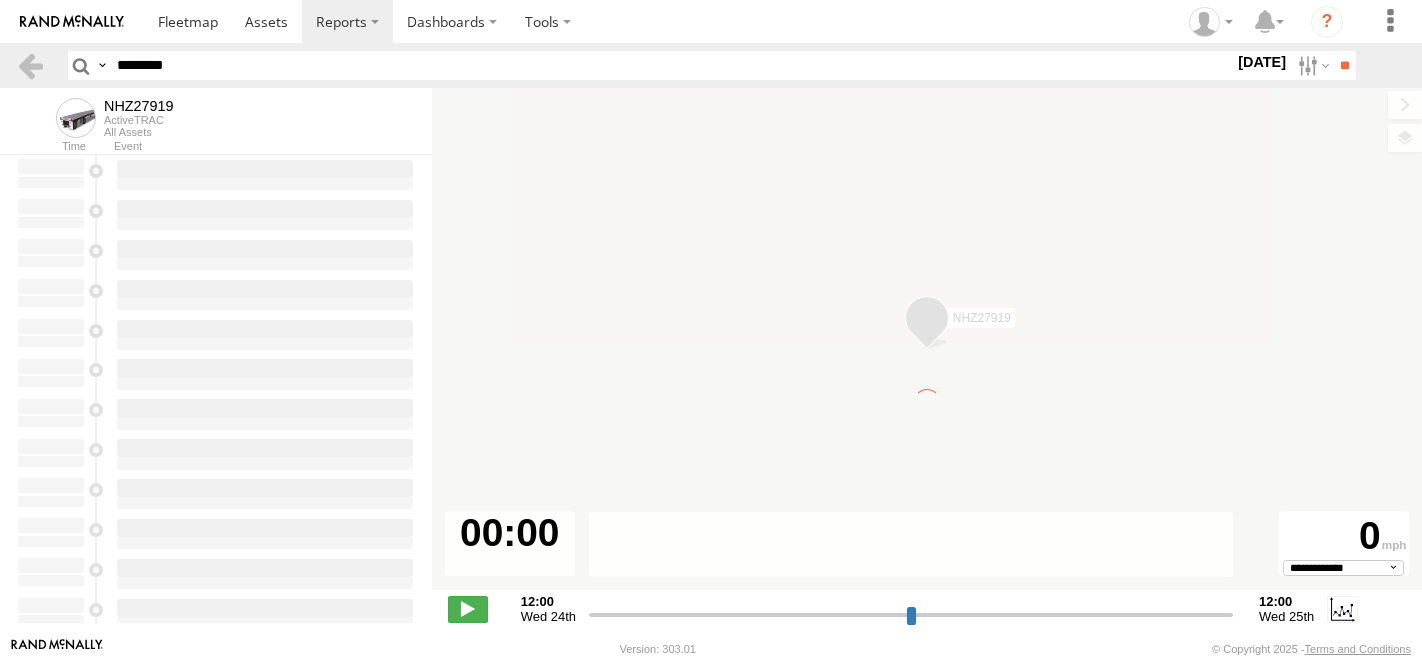 scroll, scrollTop: 0, scrollLeft: 0, axis: both 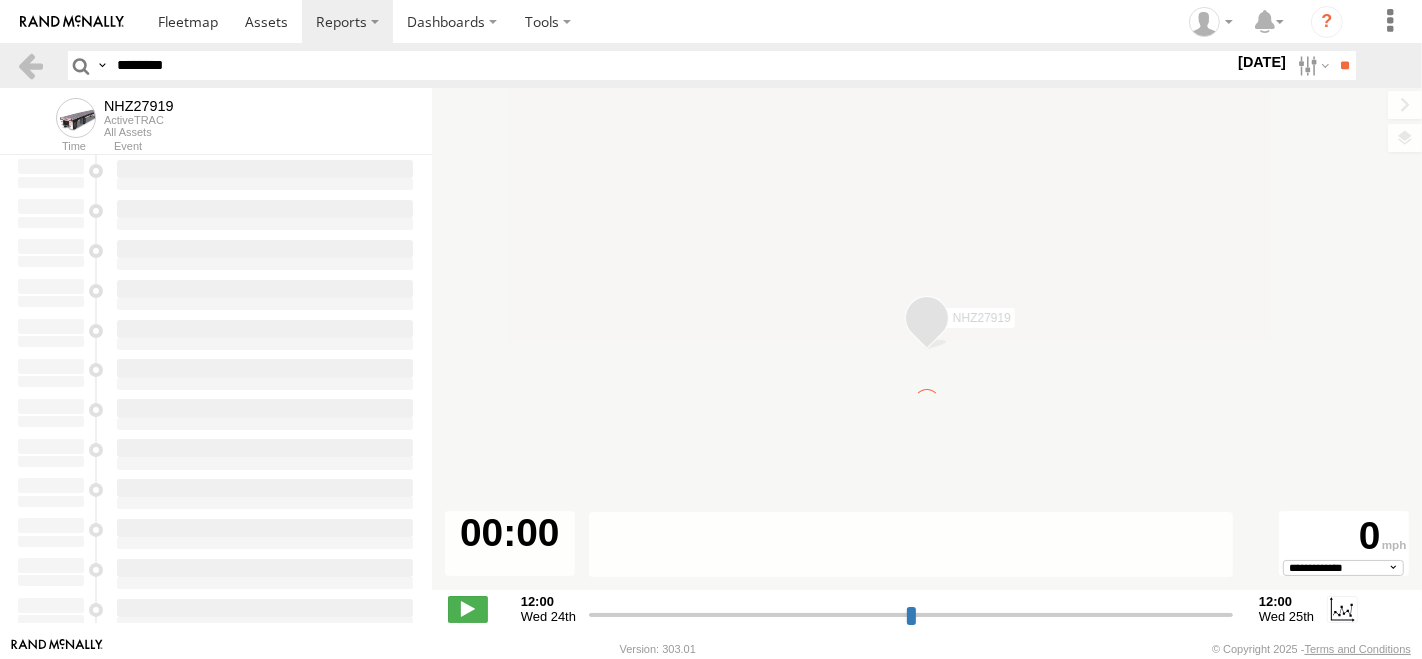 type on "**********" 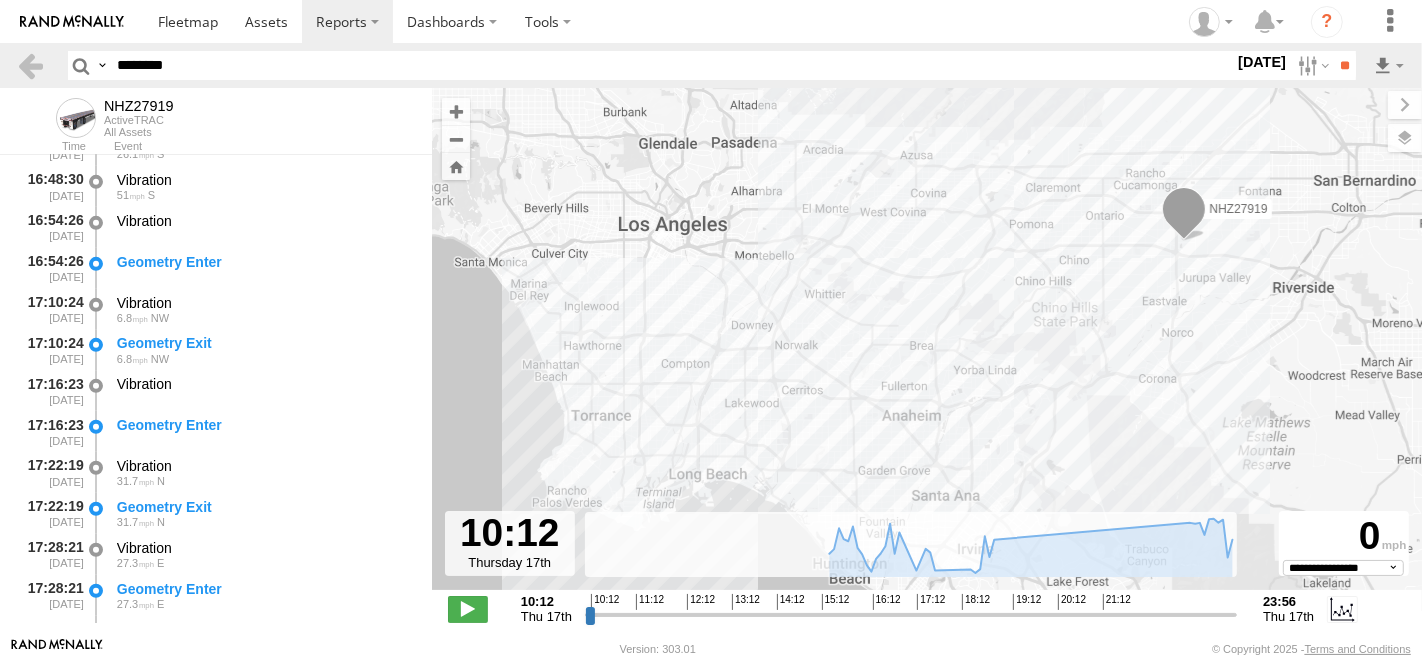 scroll, scrollTop: 888, scrollLeft: 0, axis: vertical 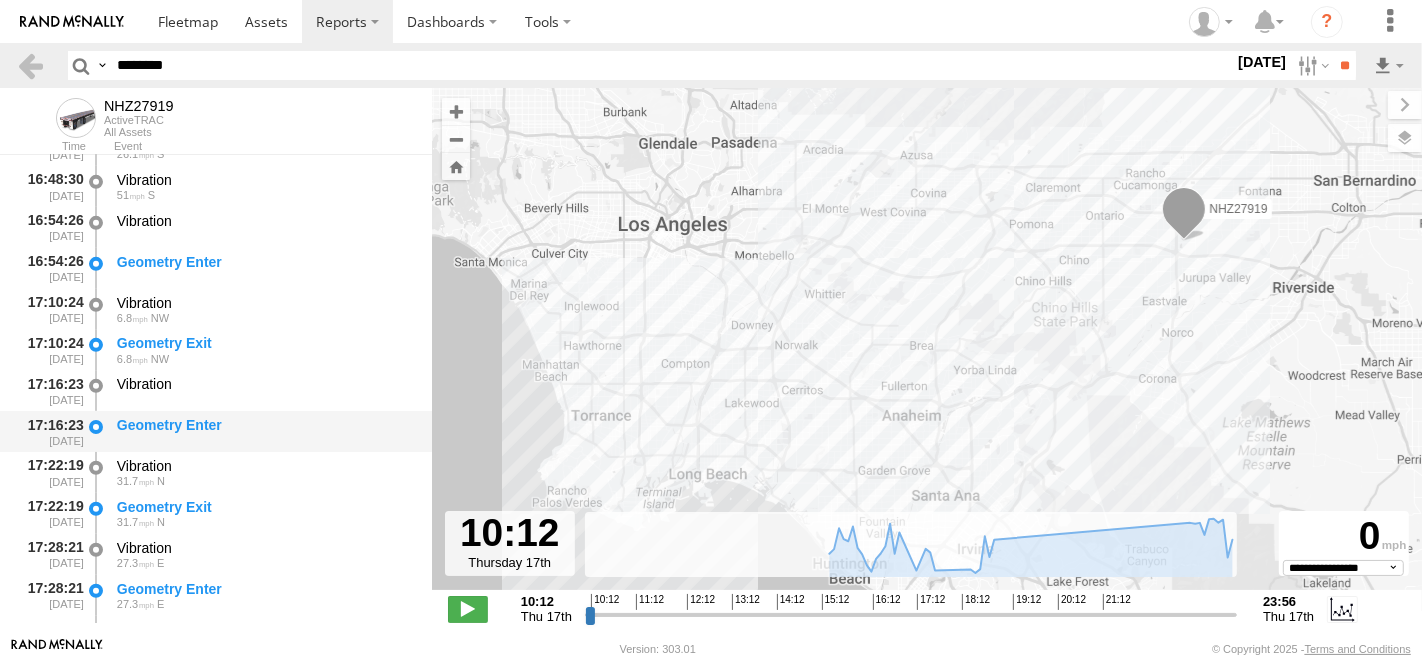 click on "Geometry Enter" at bounding box center [265, 431] 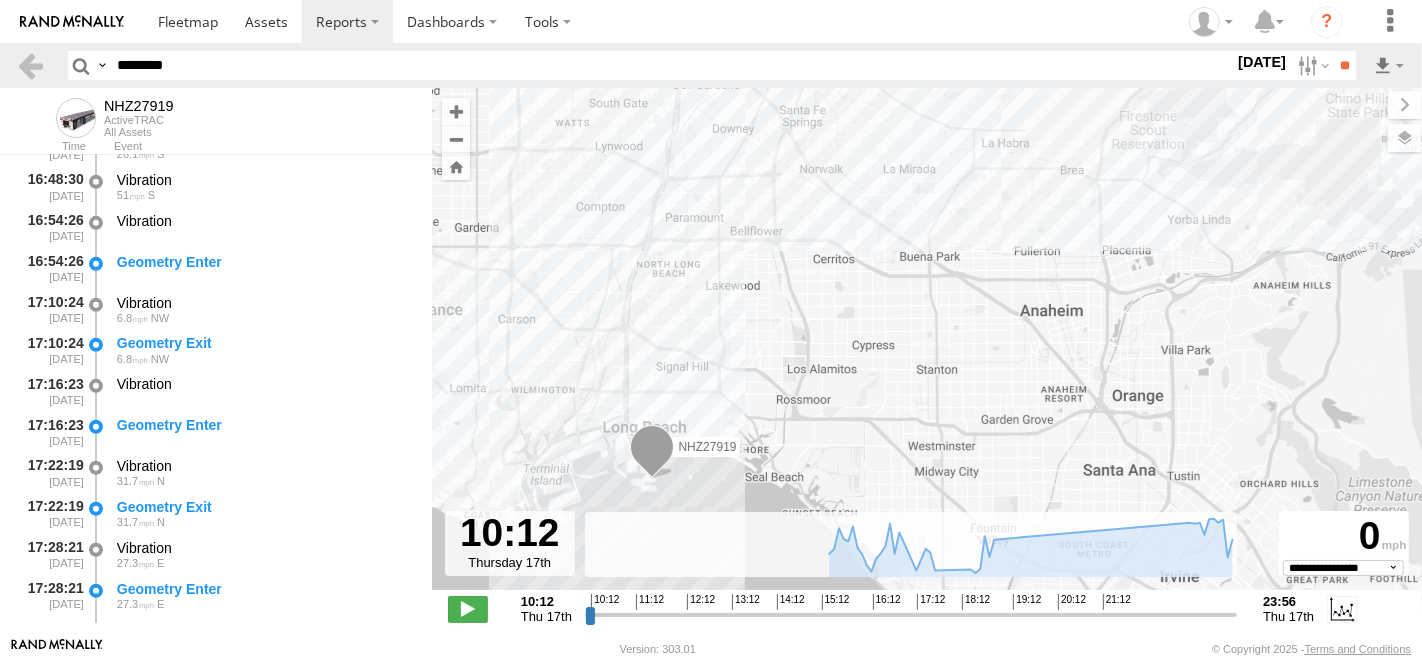drag, startPoint x: 798, startPoint y: 382, endPoint x: 912, endPoint y: 211, distance: 205.51642 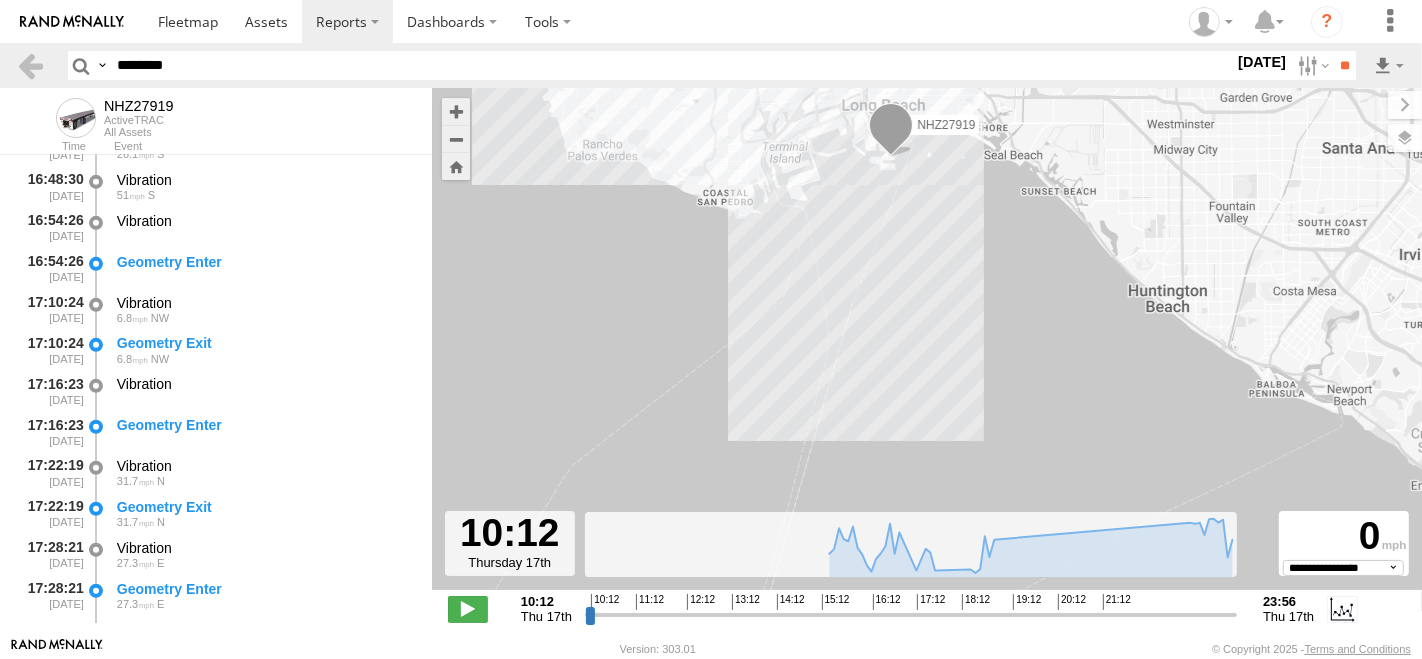 drag, startPoint x: 946, startPoint y: 210, endPoint x: 929, endPoint y: 255, distance: 48.104053 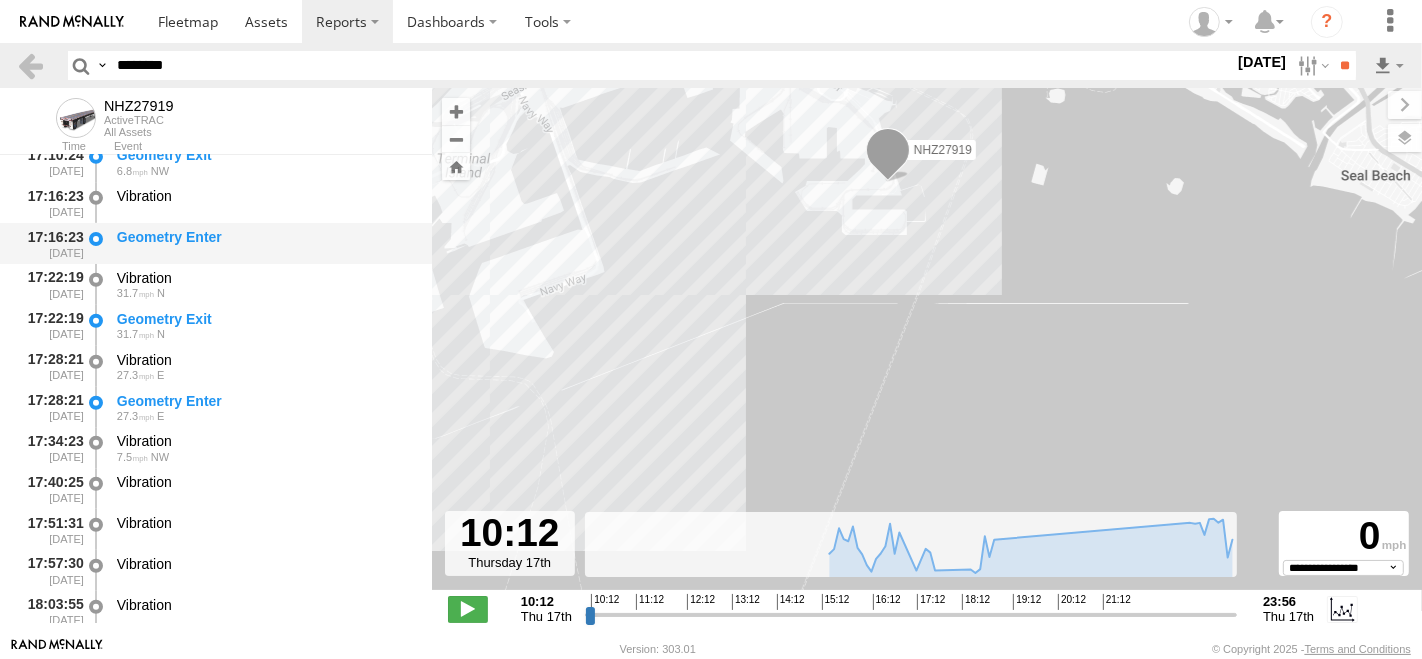 scroll, scrollTop: 1111, scrollLeft: 0, axis: vertical 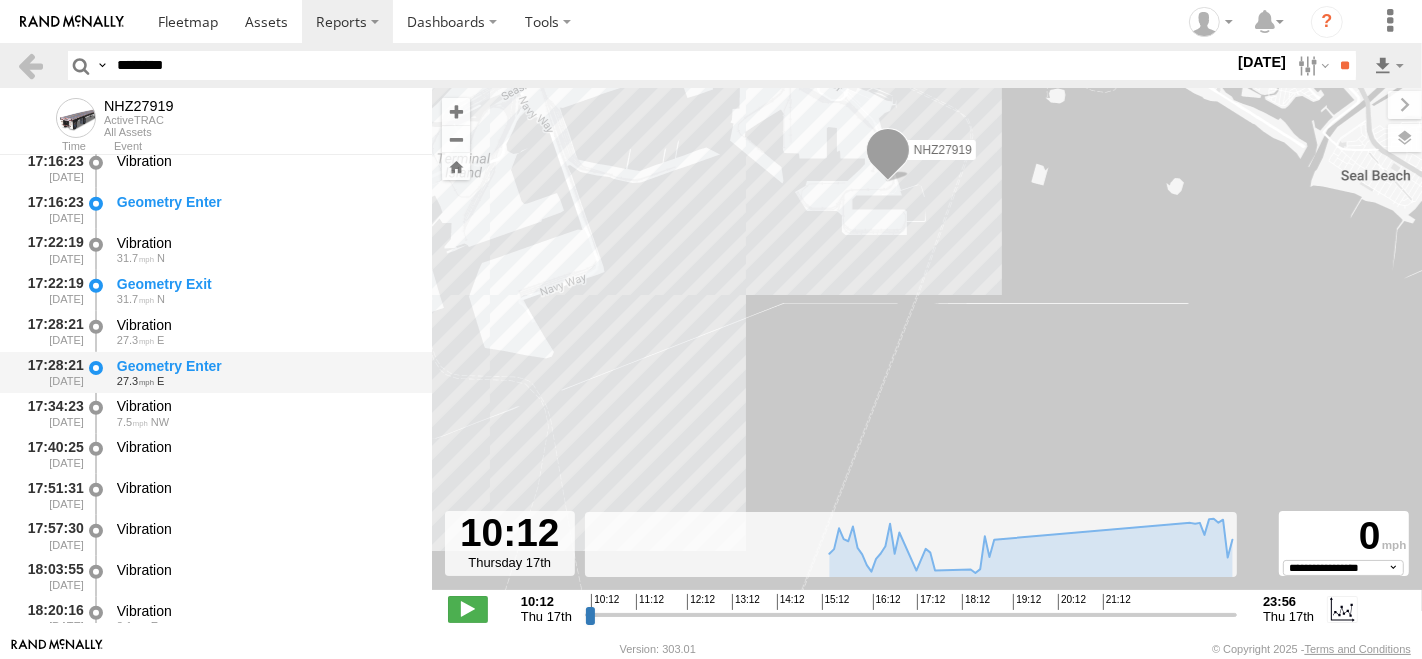 click on "Geometry Enter" at bounding box center [265, 366] 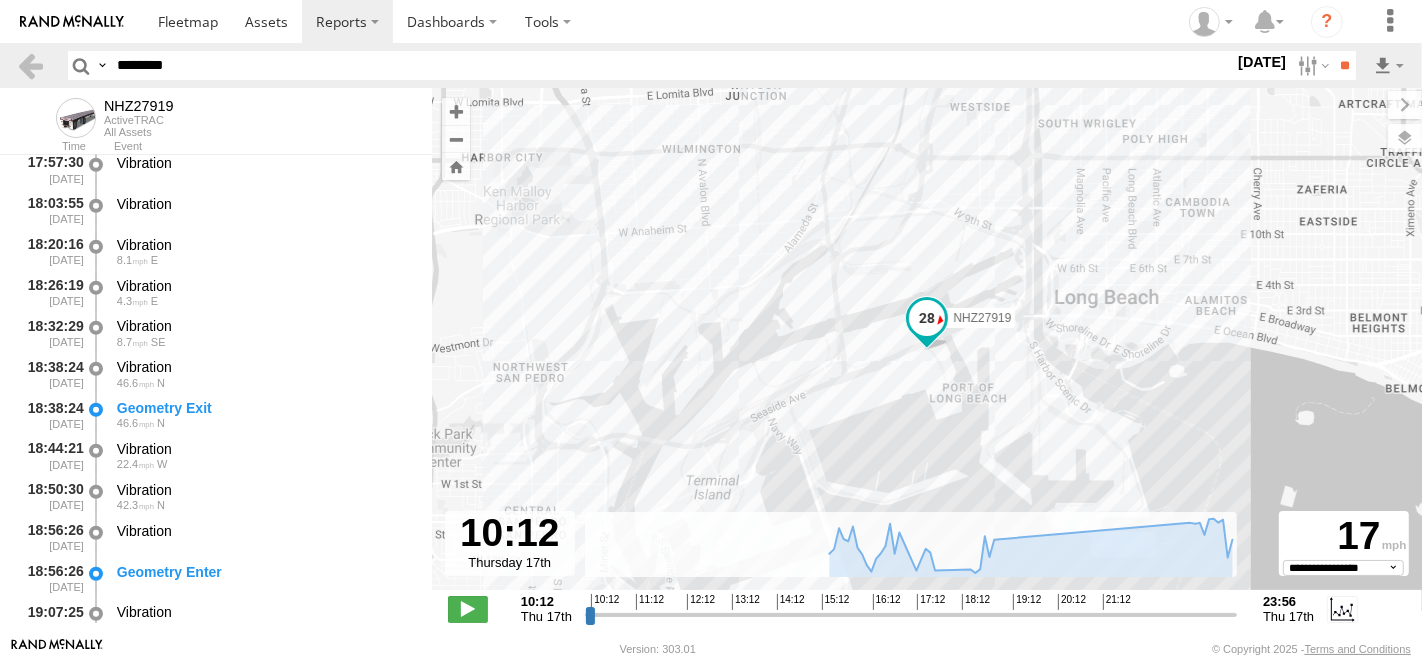 scroll, scrollTop: 1555, scrollLeft: 0, axis: vertical 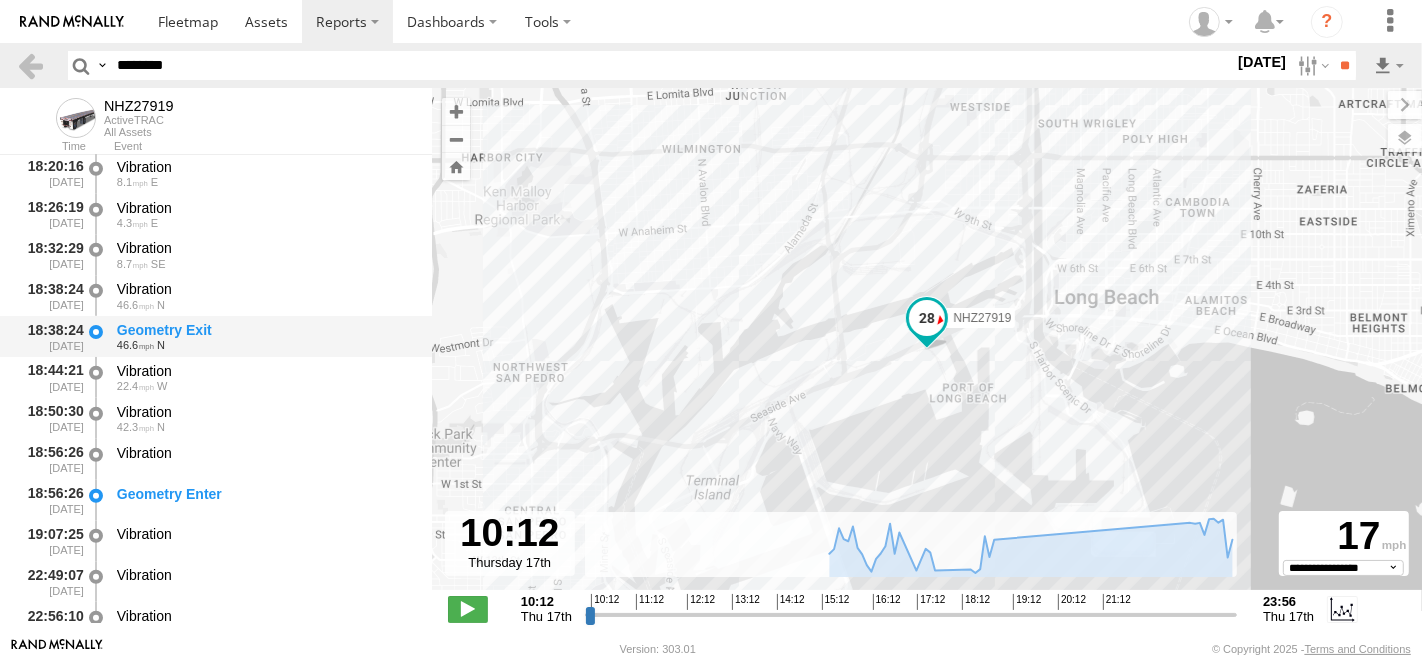 click on "Geometry Exit" at bounding box center (265, 330) 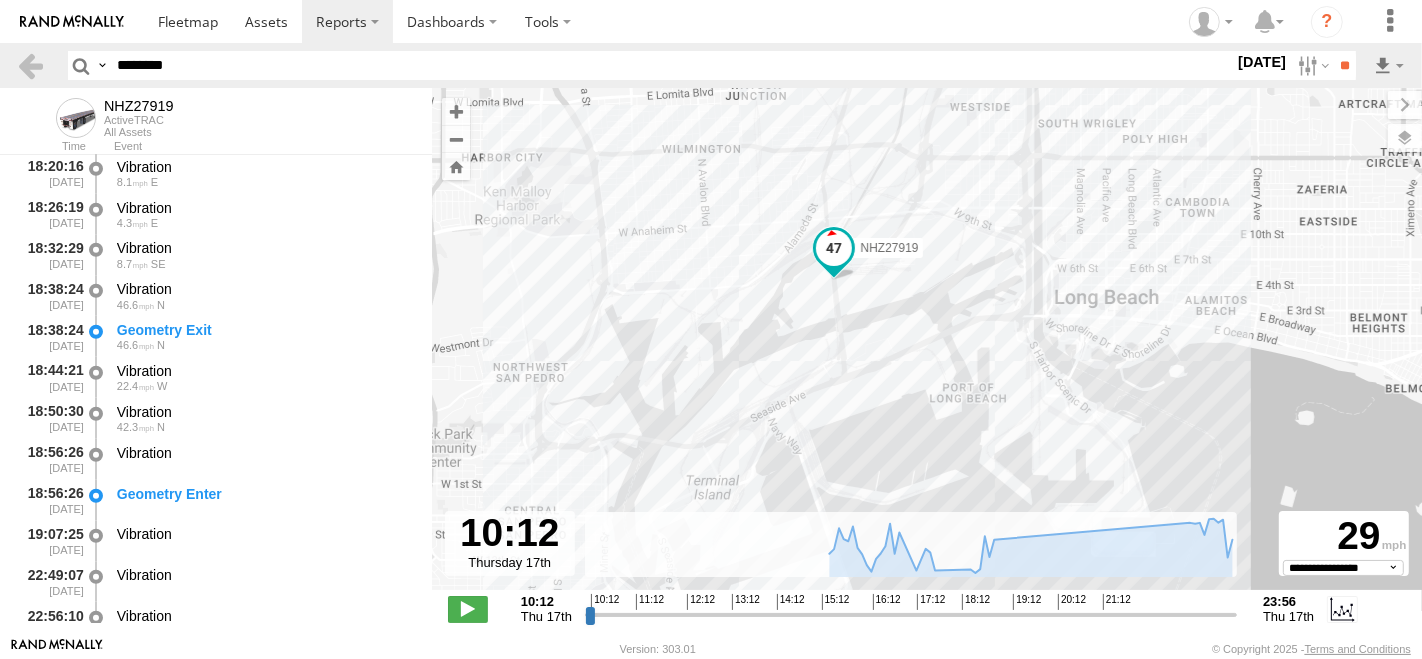 click on "********" at bounding box center [671, 65] 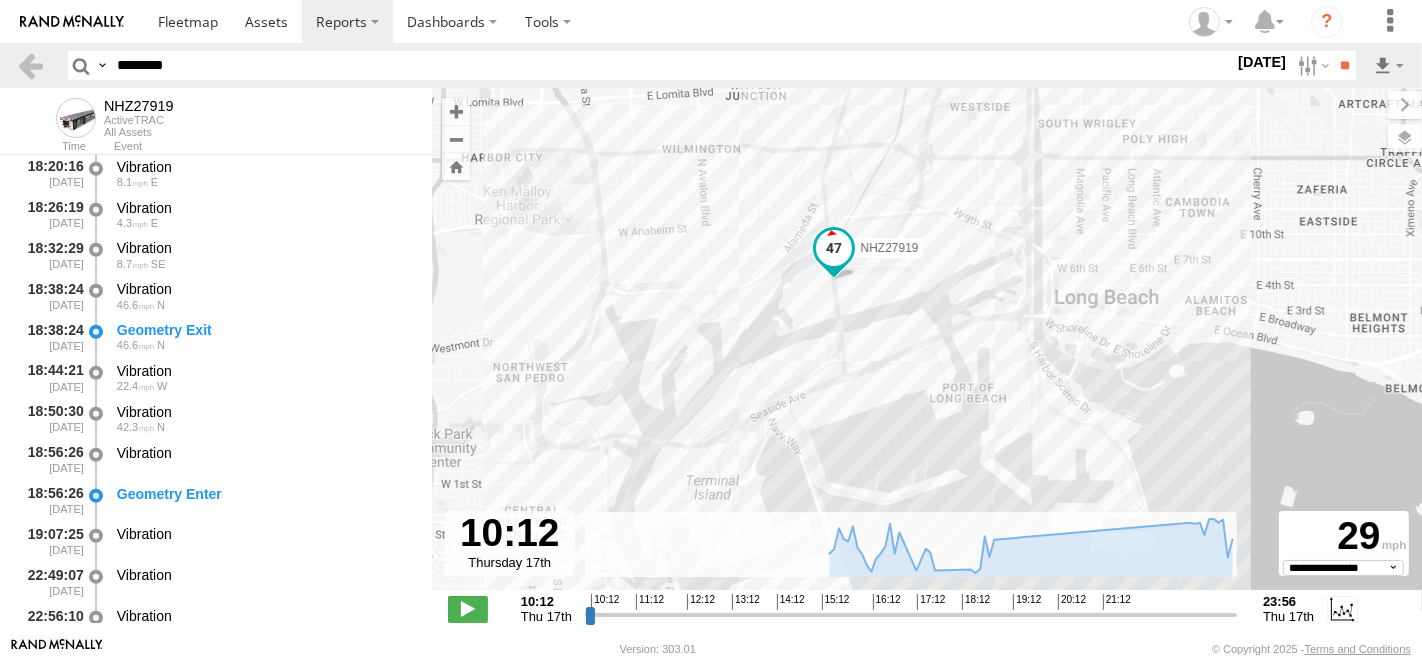 paste 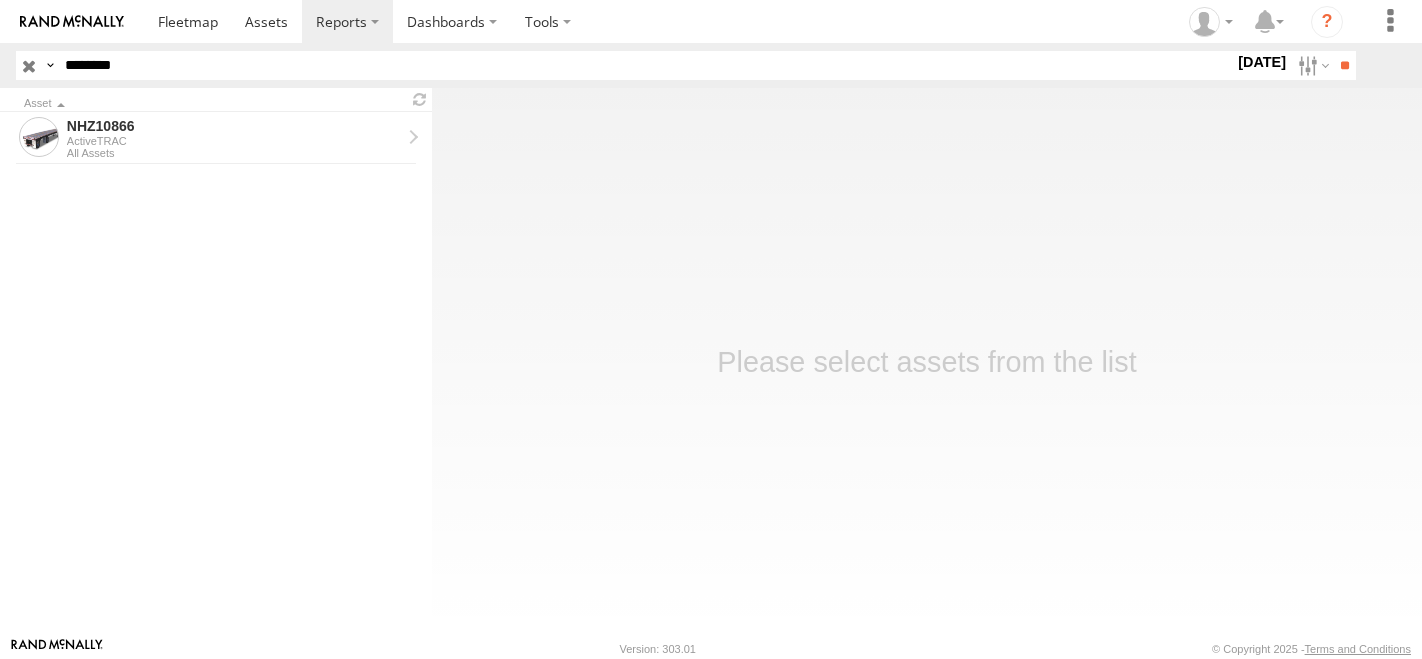 scroll, scrollTop: 0, scrollLeft: 0, axis: both 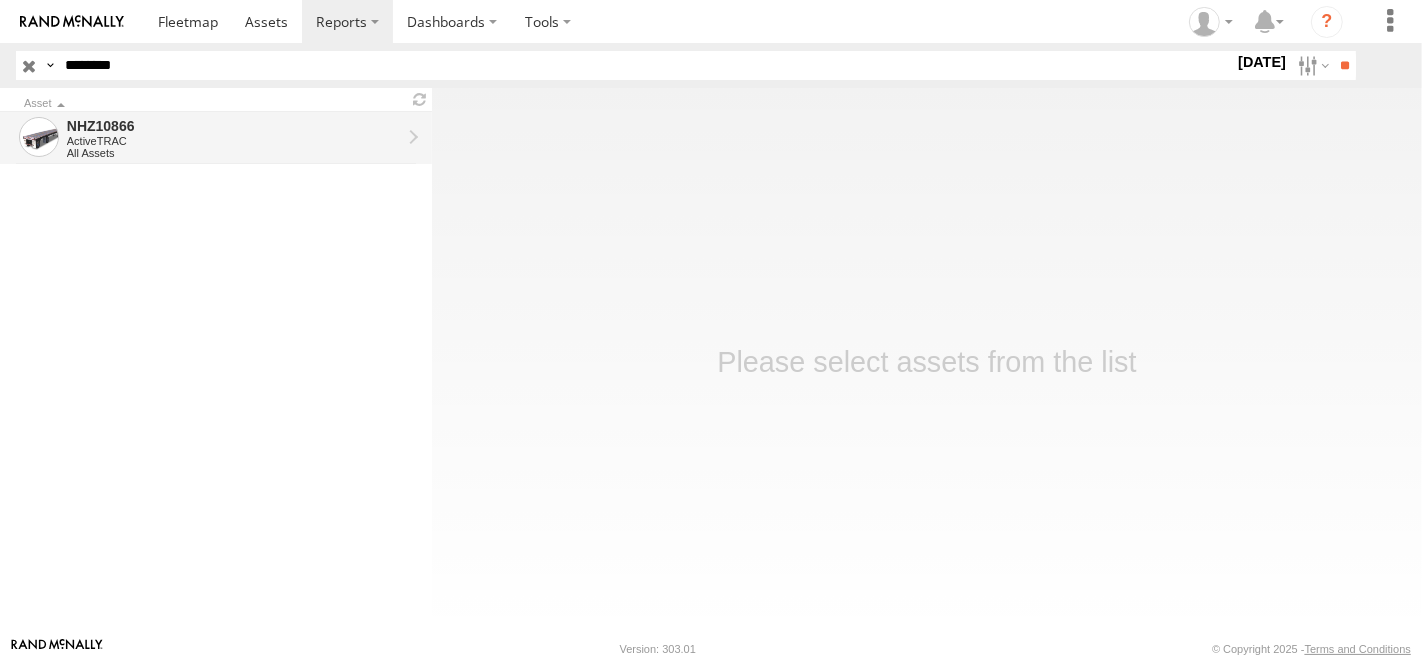 click on "All Assets" at bounding box center (234, 153) 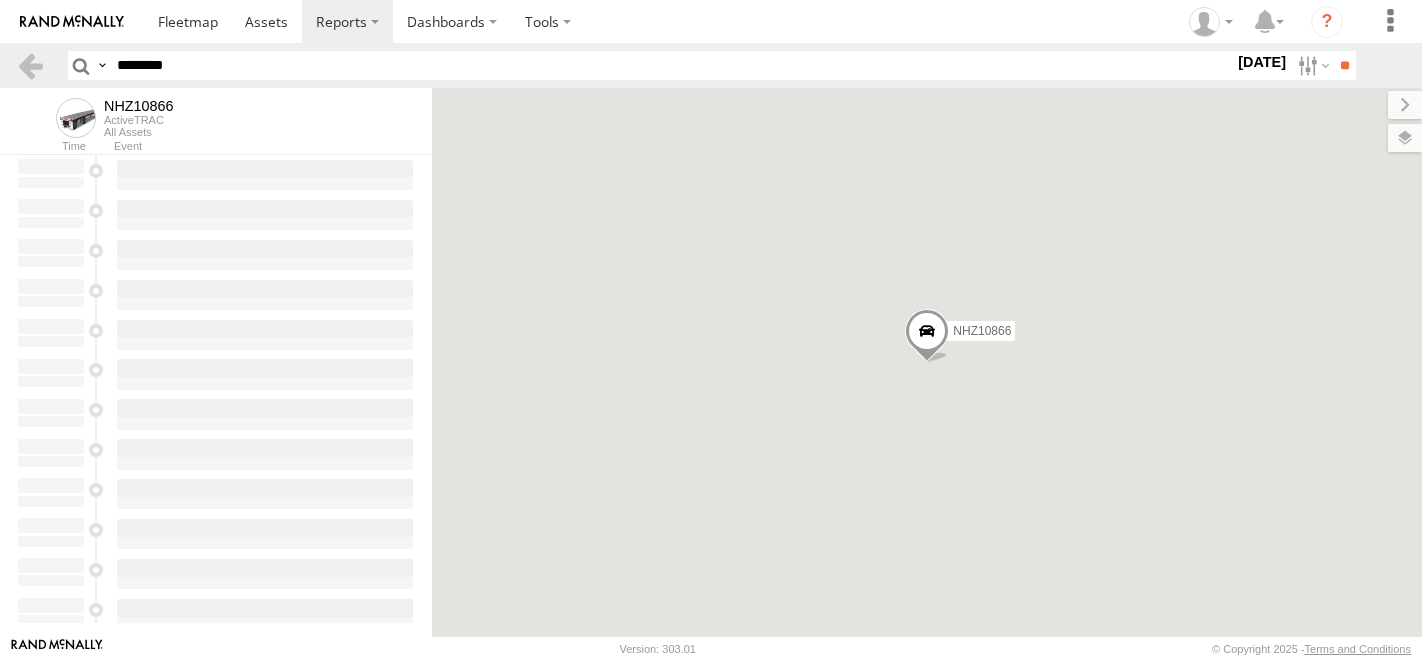 scroll, scrollTop: 0, scrollLeft: 0, axis: both 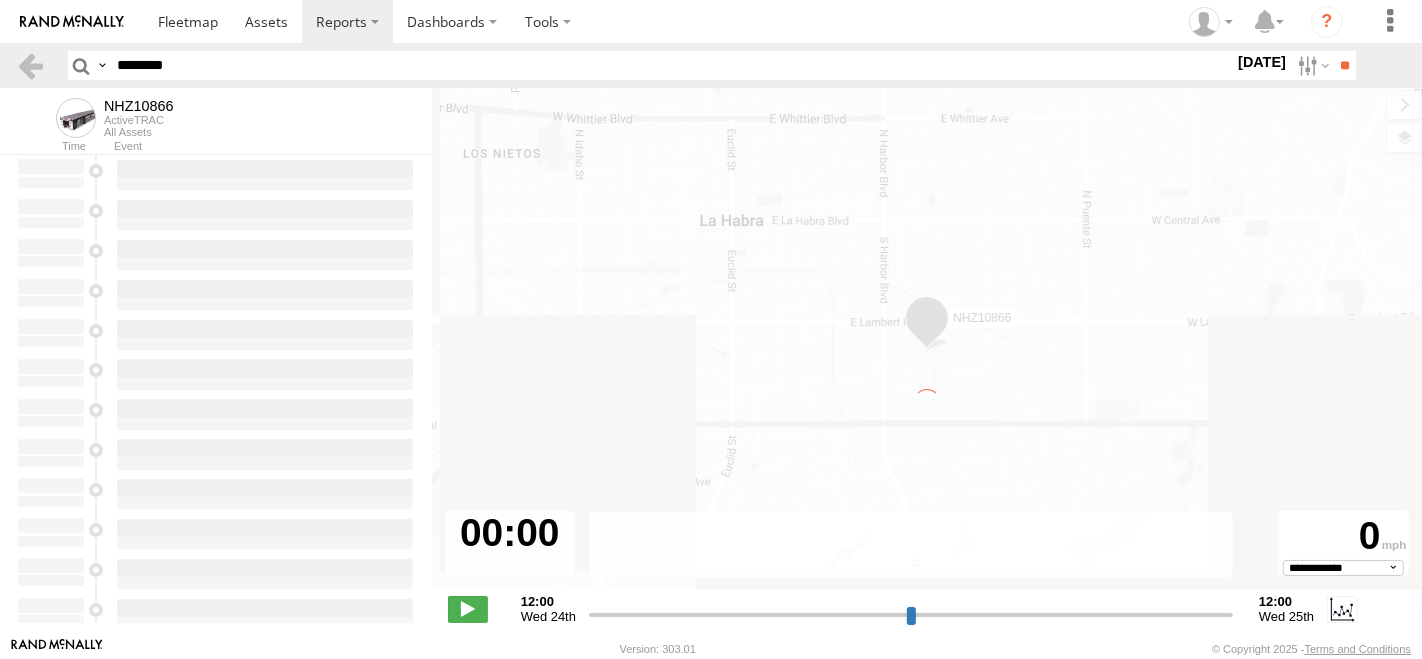 type on "**********" 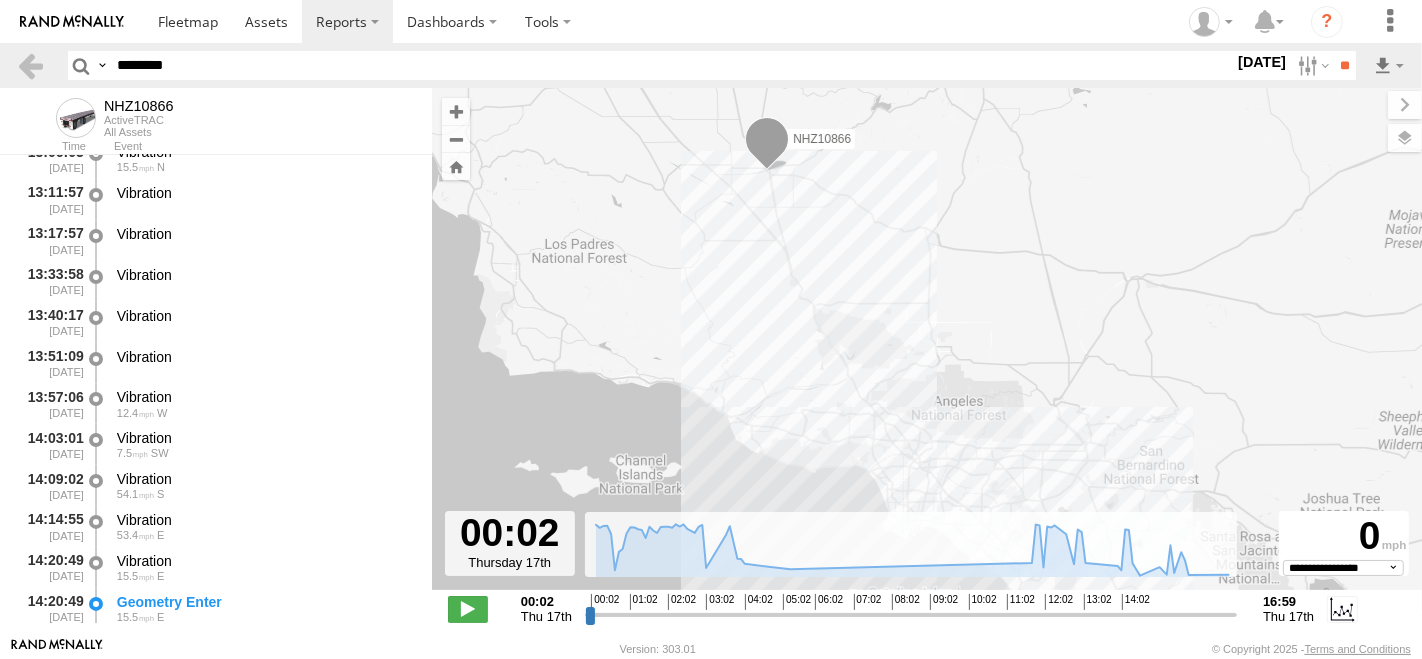 scroll, scrollTop: 2777, scrollLeft: 0, axis: vertical 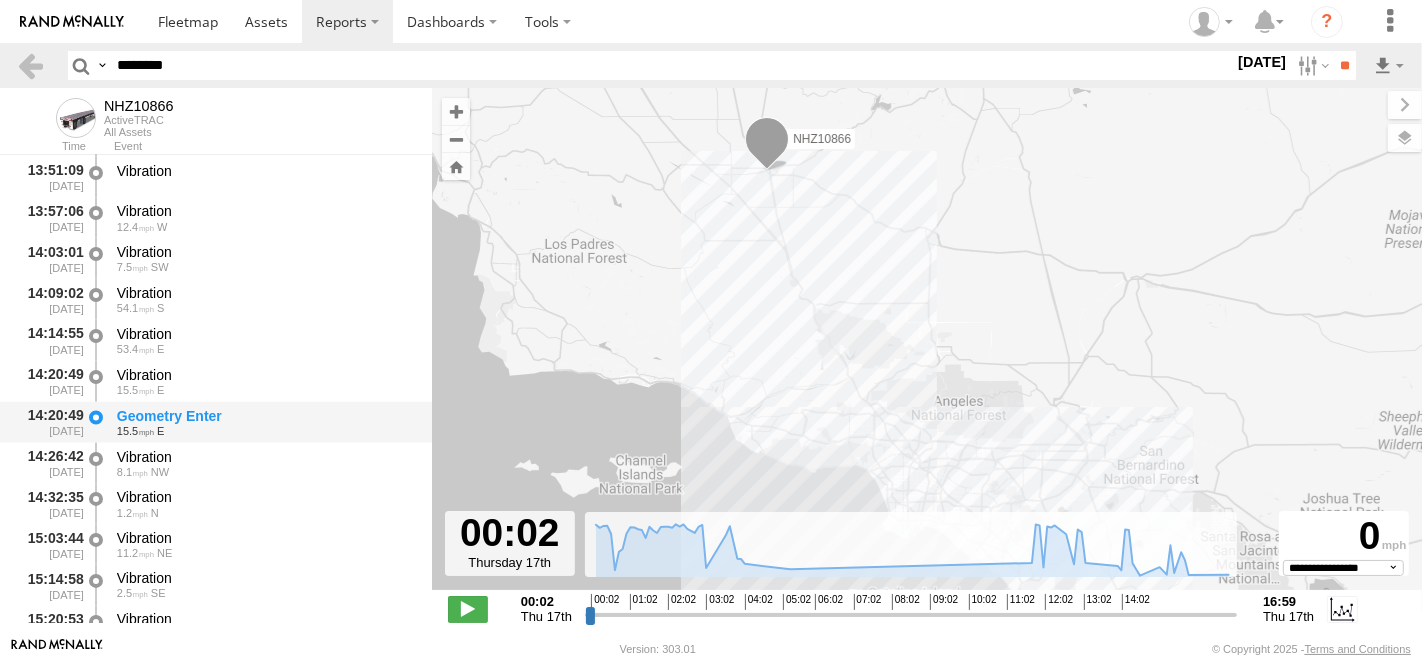 click on "Geometry Enter" at bounding box center [265, 416] 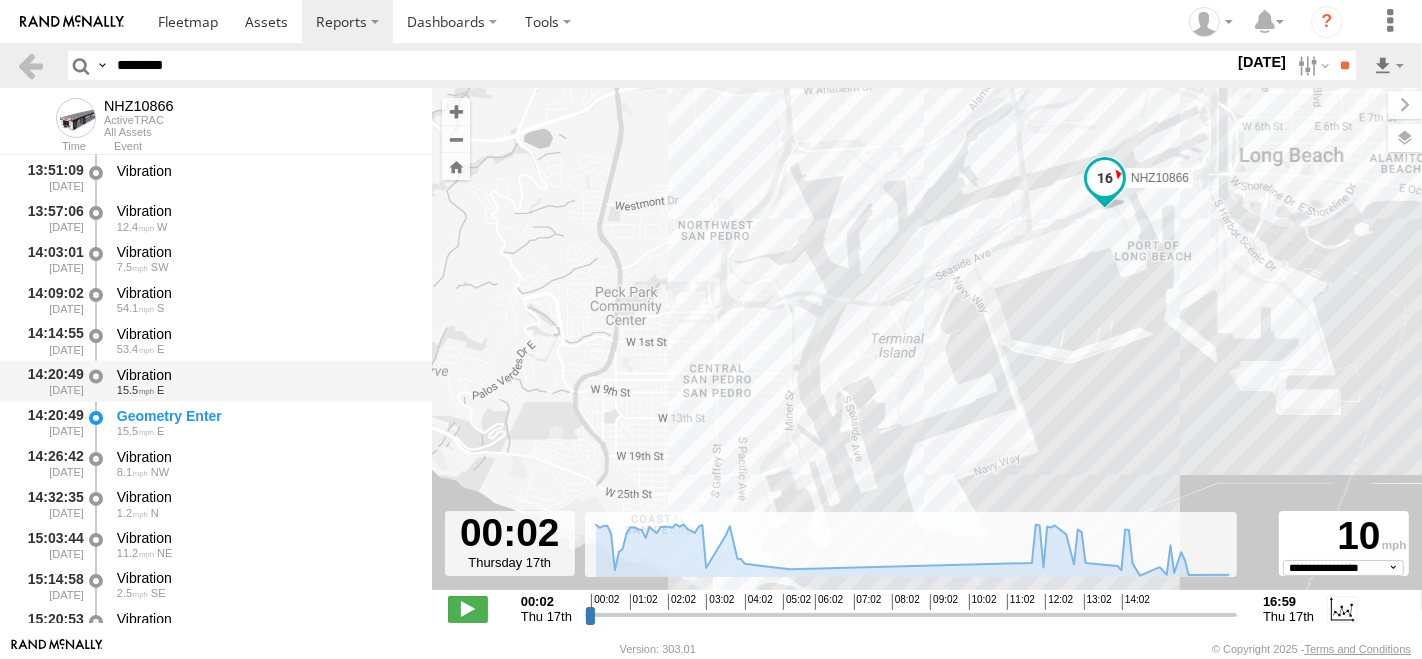 scroll, scrollTop: 2888, scrollLeft: 0, axis: vertical 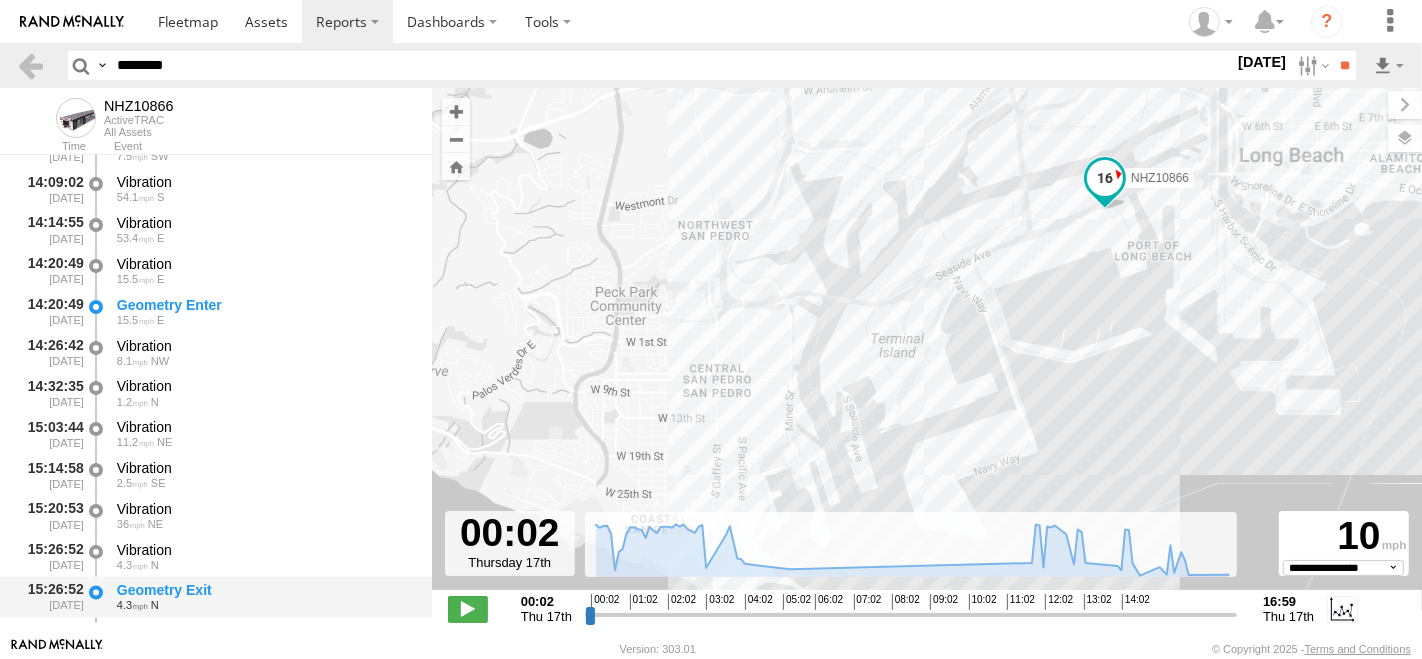 click on "Geometry Exit" at bounding box center (265, 591) 